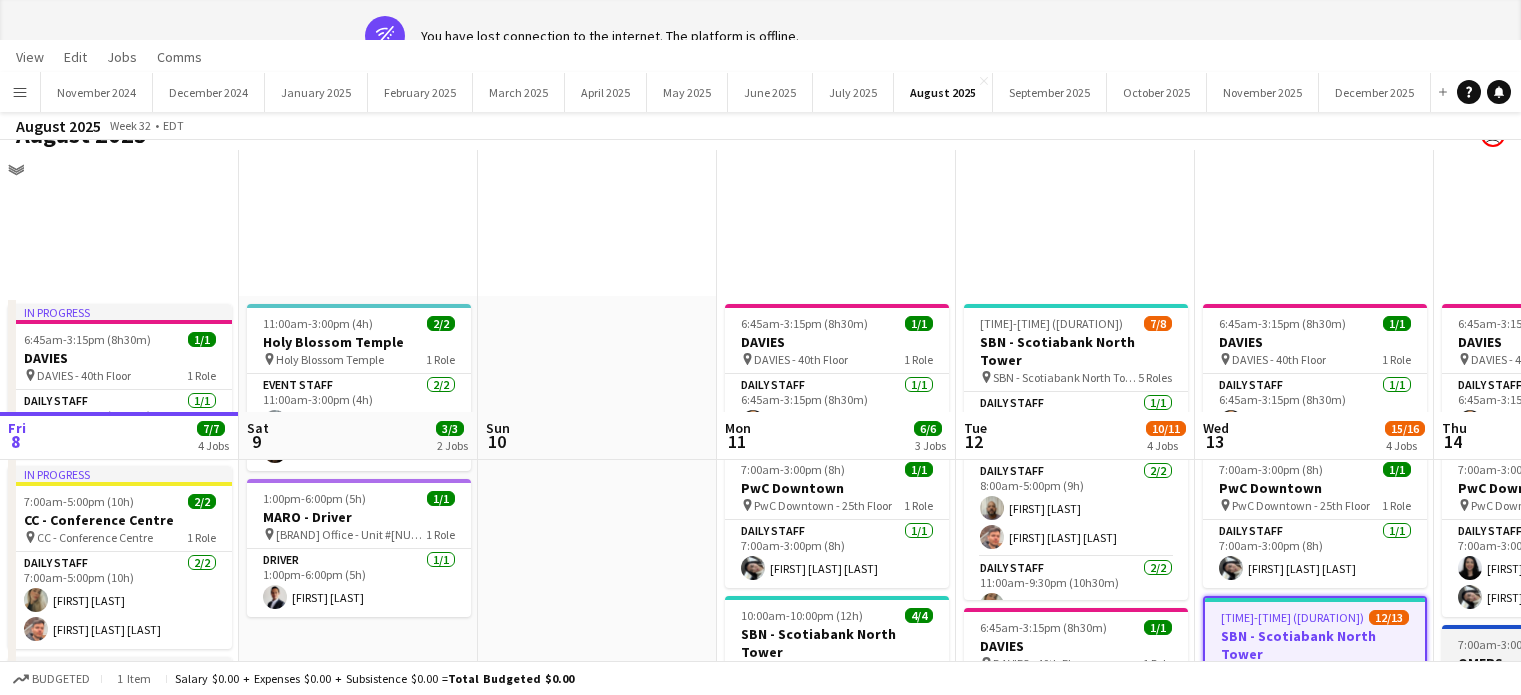 scroll, scrollTop: 200, scrollLeft: 0, axis: vertical 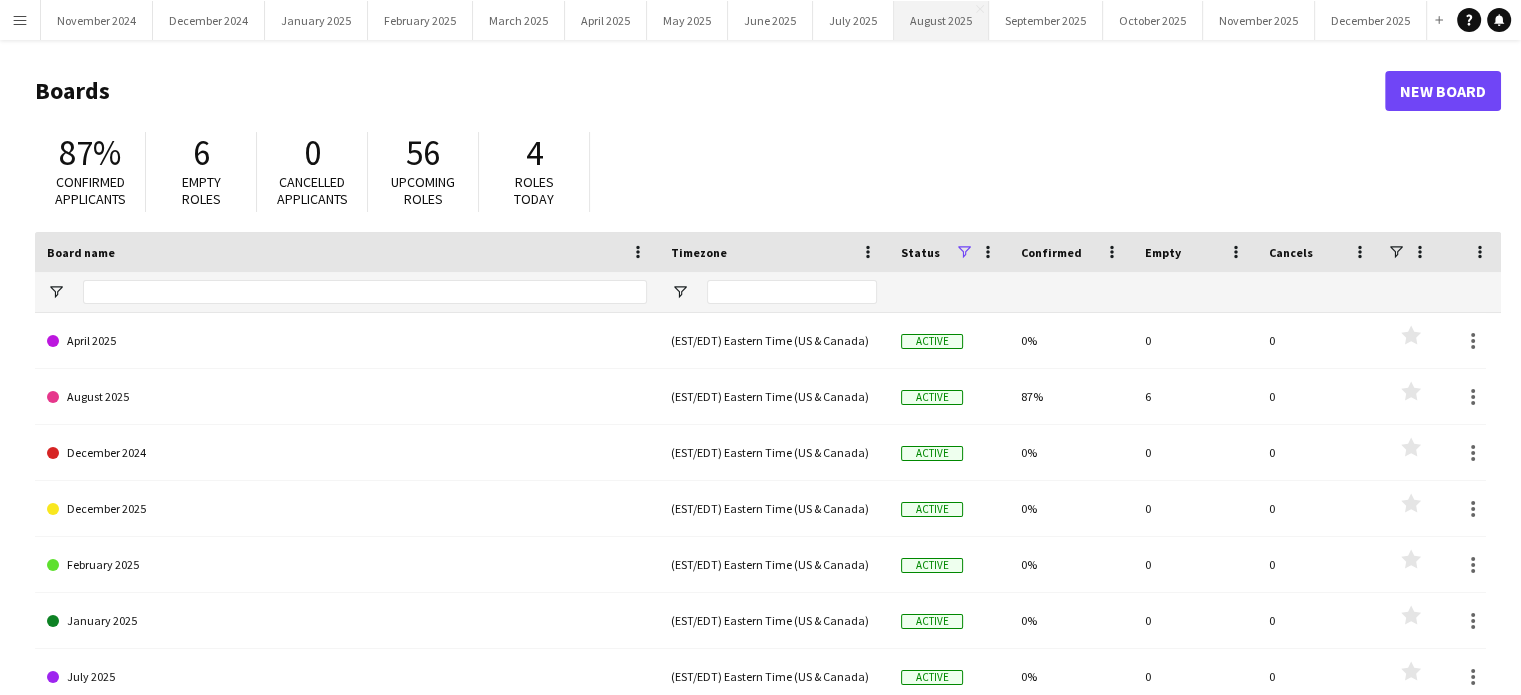 click on "August 2025
Close" at bounding box center (941, 20) 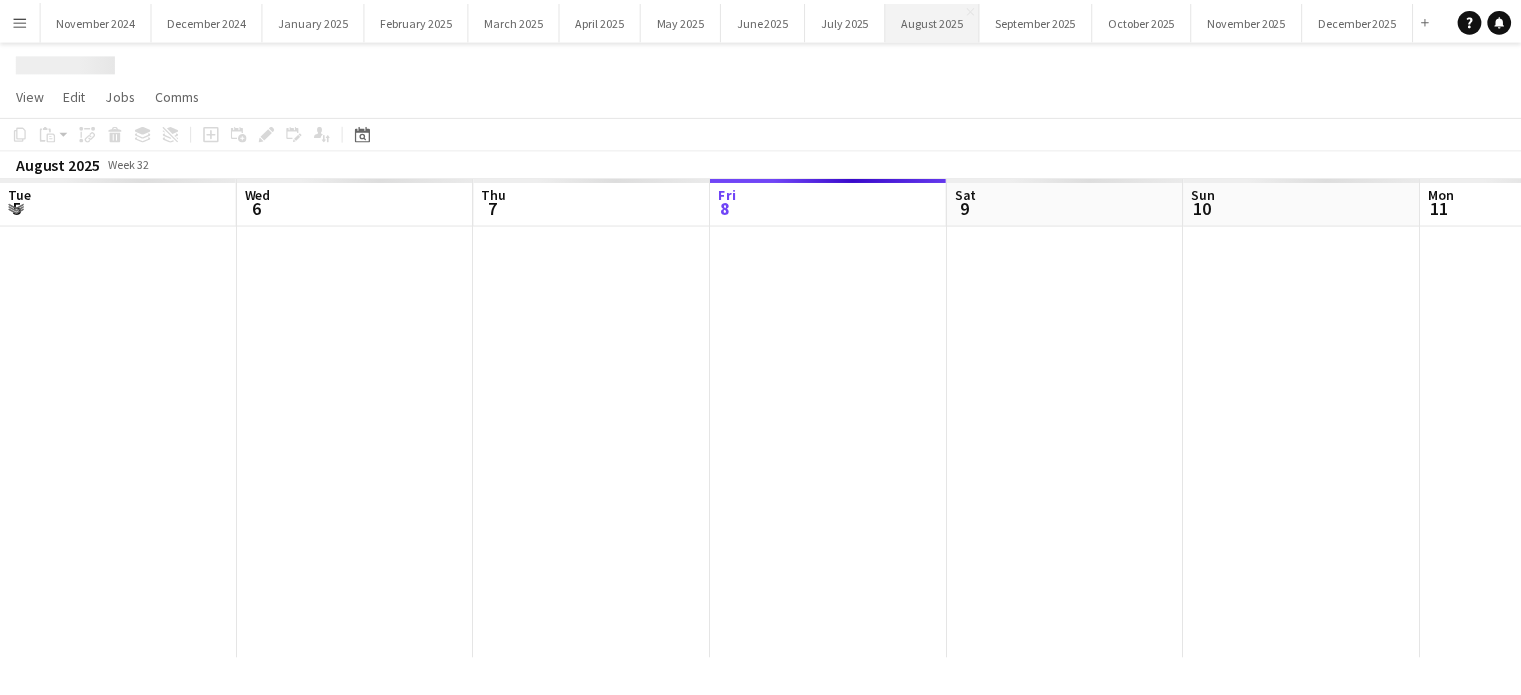 scroll, scrollTop: 0, scrollLeft: 478, axis: horizontal 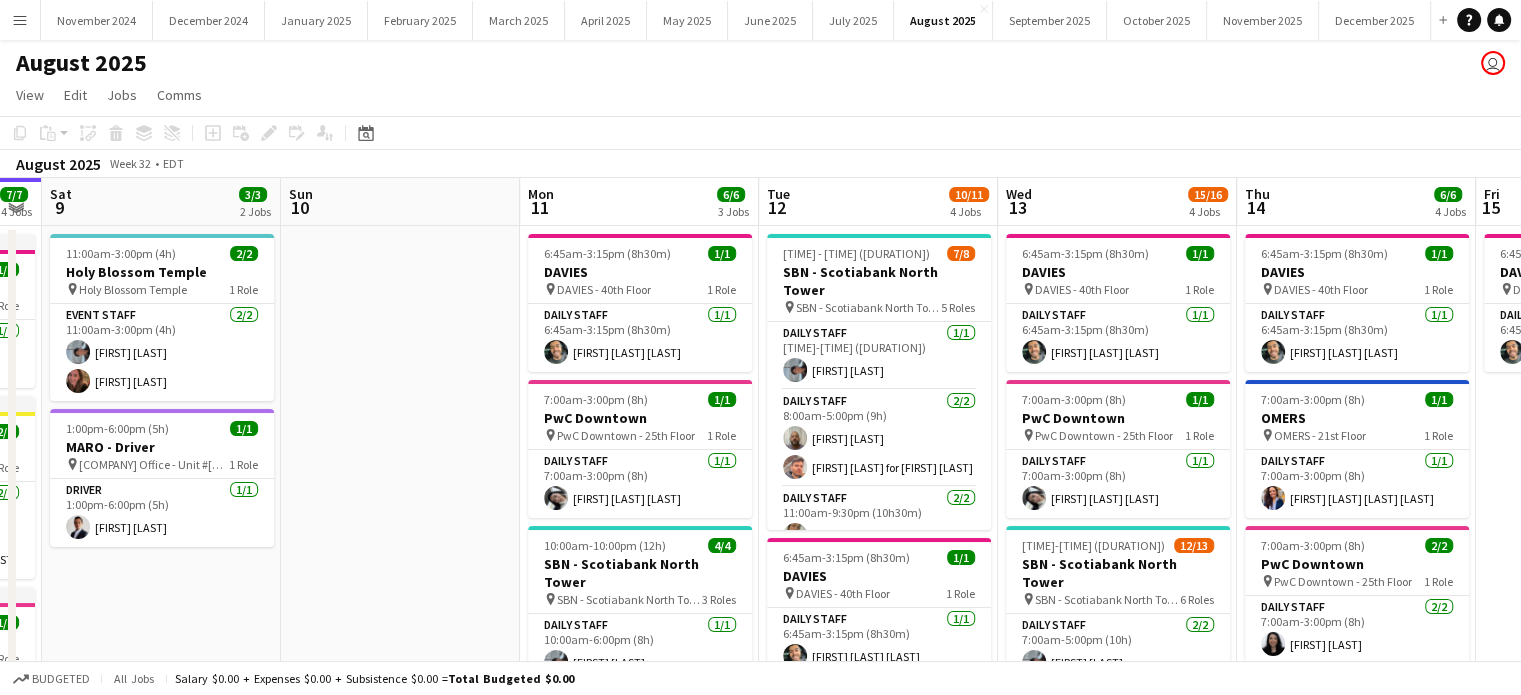 drag, startPoint x: 930, startPoint y: 383, endPoint x: 494, endPoint y: 415, distance: 437.17273 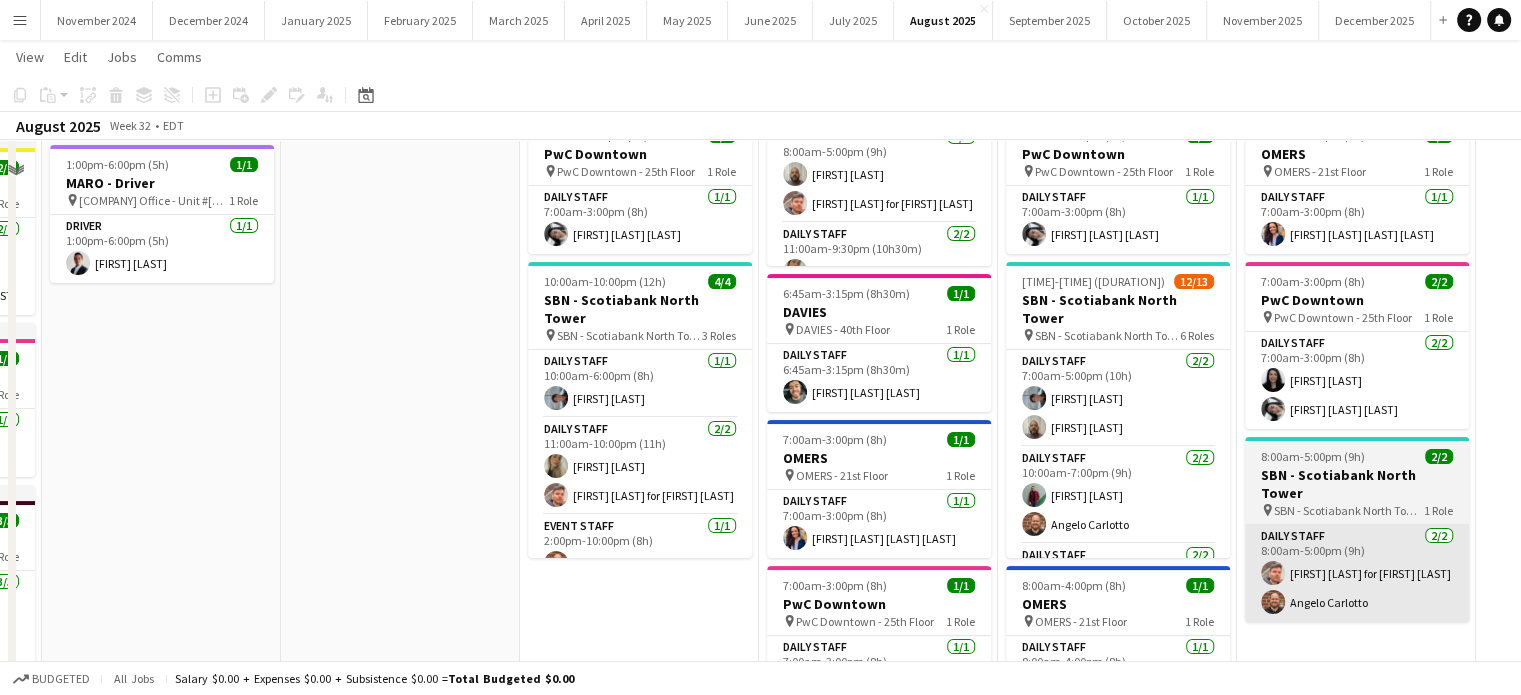 scroll, scrollTop: 300, scrollLeft: 0, axis: vertical 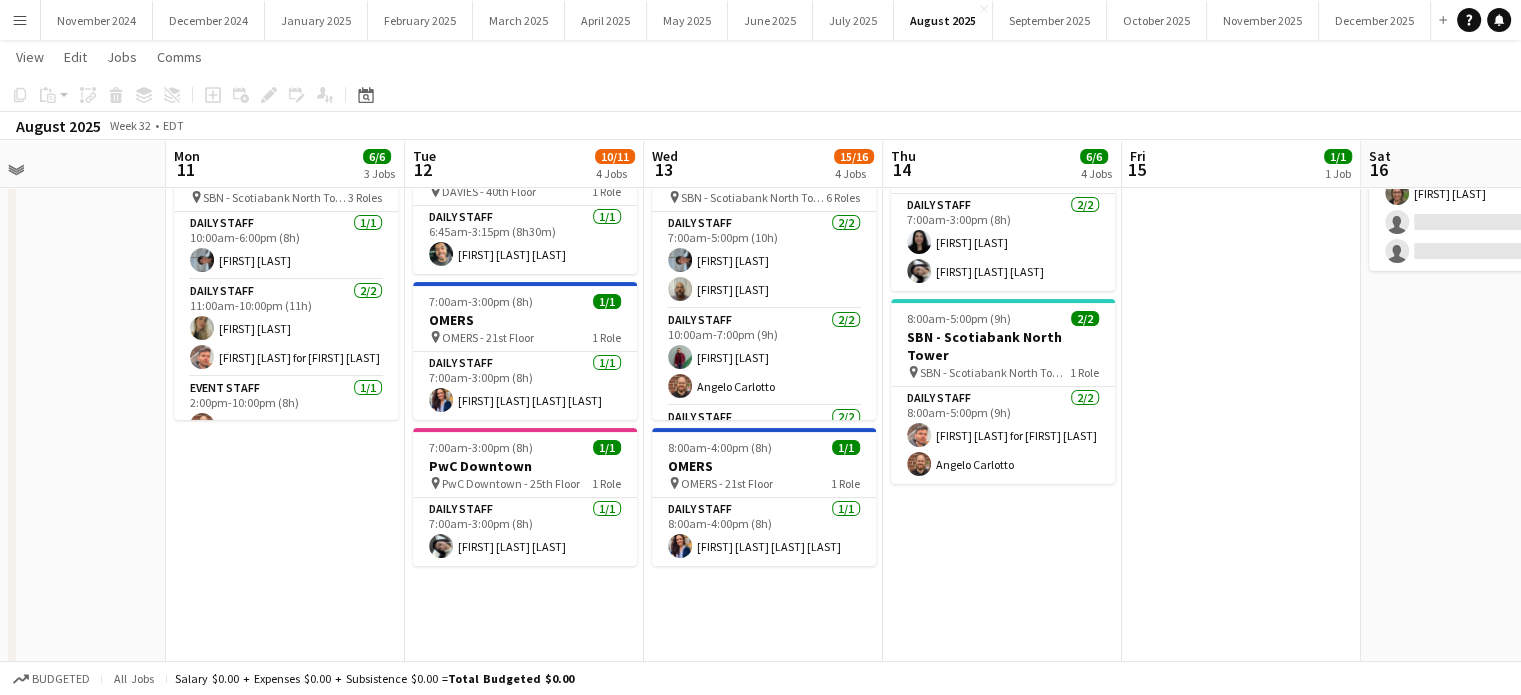 drag, startPoint x: 1428, startPoint y: 549, endPoint x: 1074, endPoint y: 557, distance: 354.0904 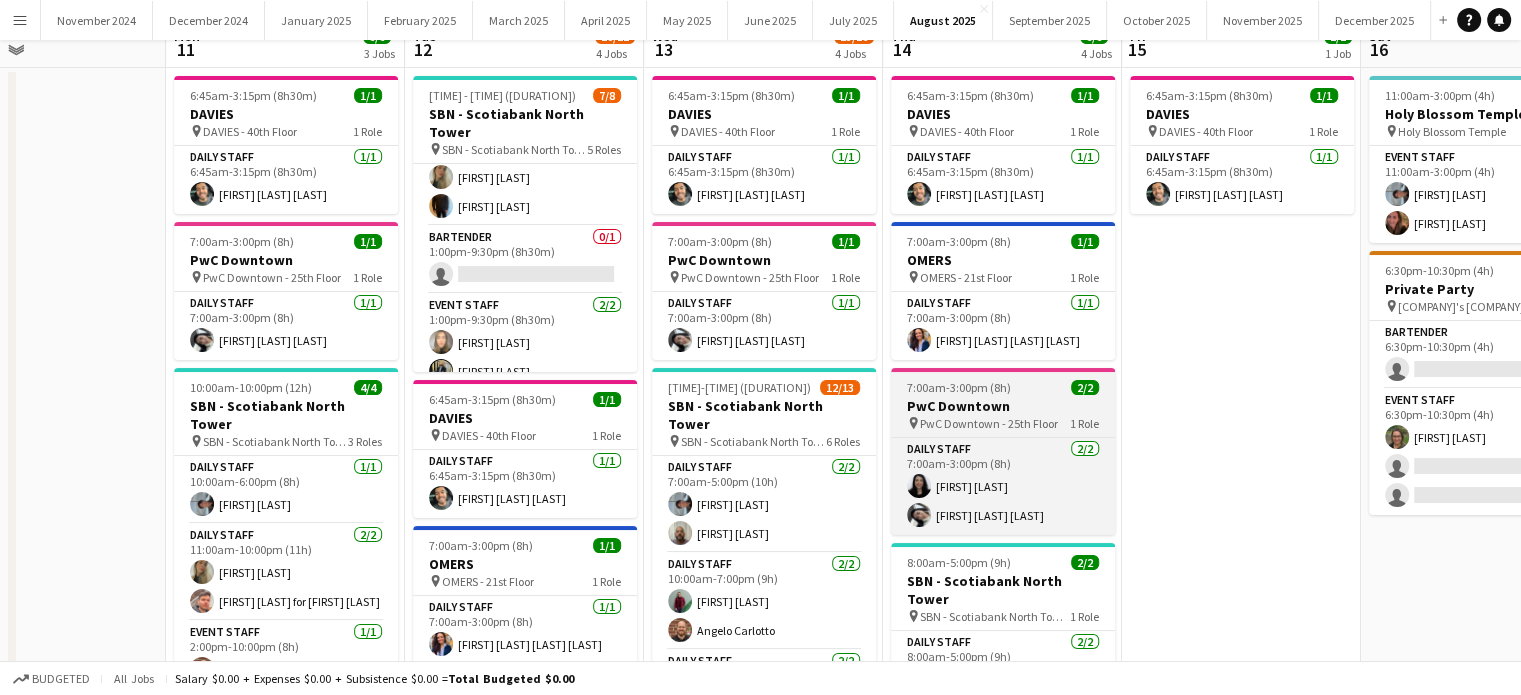 scroll, scrollTop: 0, scrollLeft: 0, axis: both 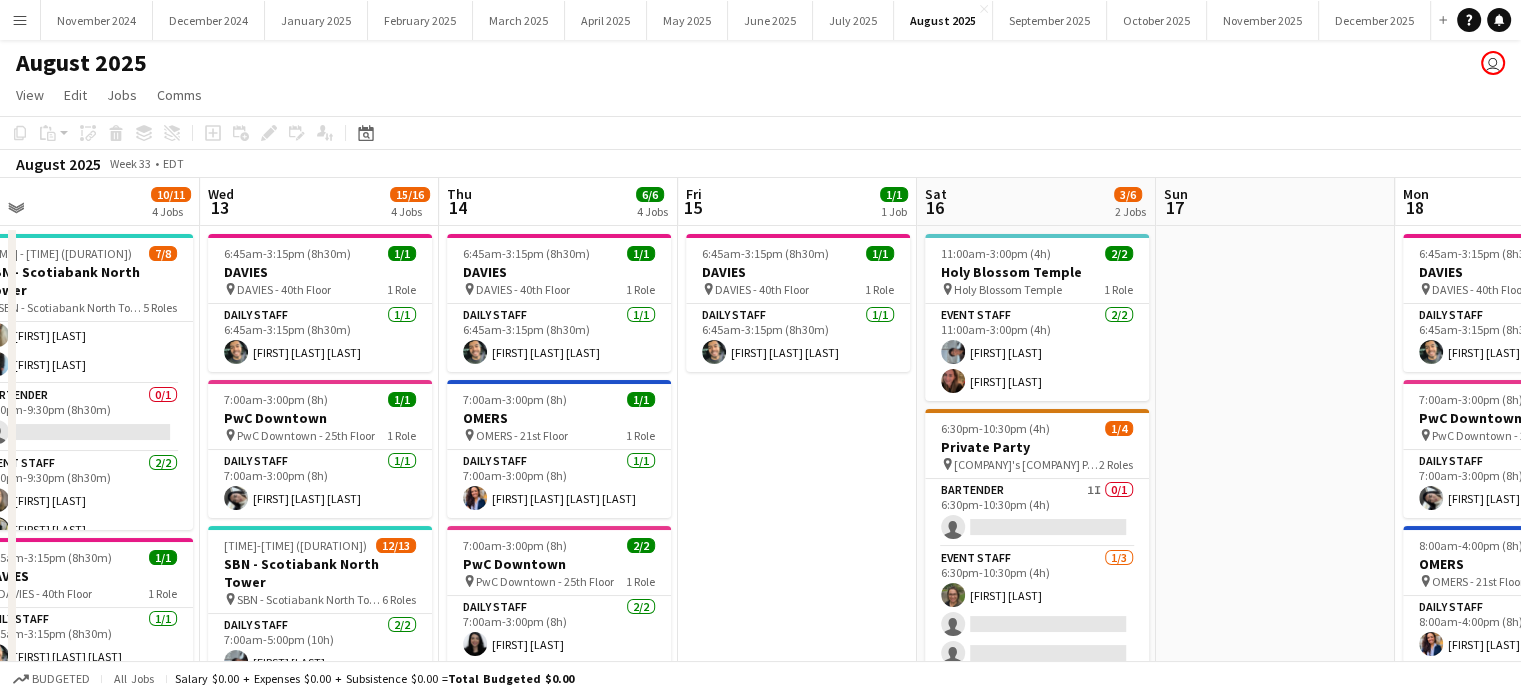 drag, startPoint x: 1291, startPoint y: 527, endPoint x: 845, endPoint y: 548, distance: 446.4941 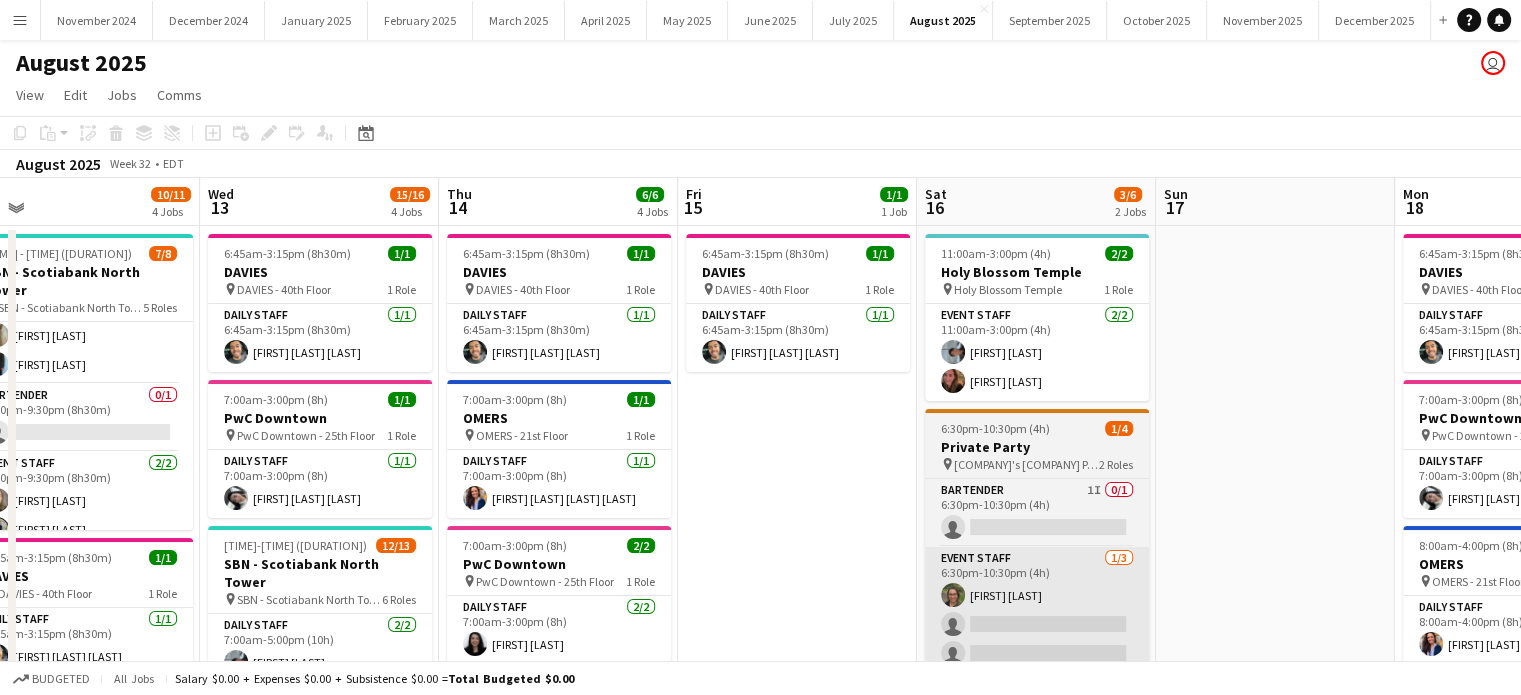 scroll, scrollTop: 0, scrollLeft: 758, axis: horizontal 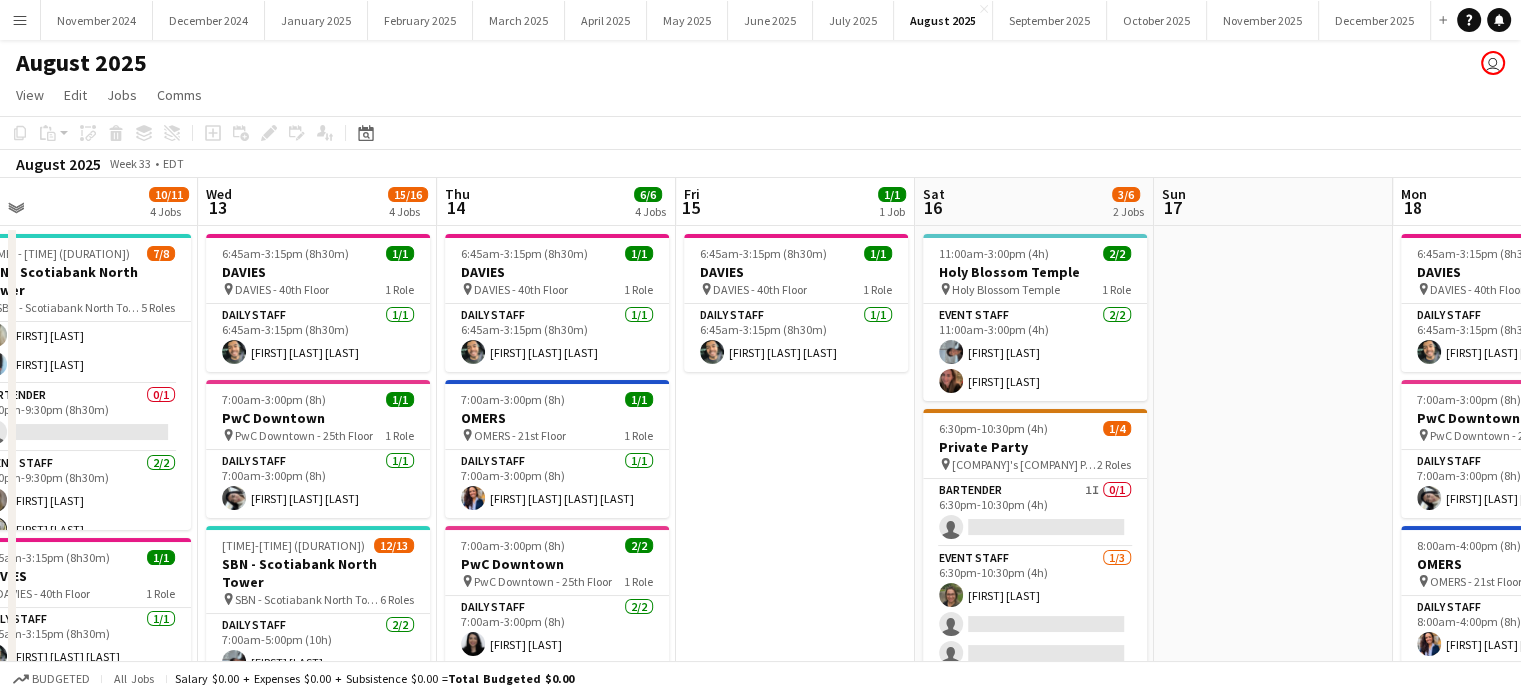 click on "Event Staff   [NUM]/[NUM]   [NUM]:[NUM]pm-[NUM]:[NUM]pm ([NUM]h)
[FIRST] [LAST]
single-neutral-actions
single-neutral-actions" at bounding box center [1035, 610] 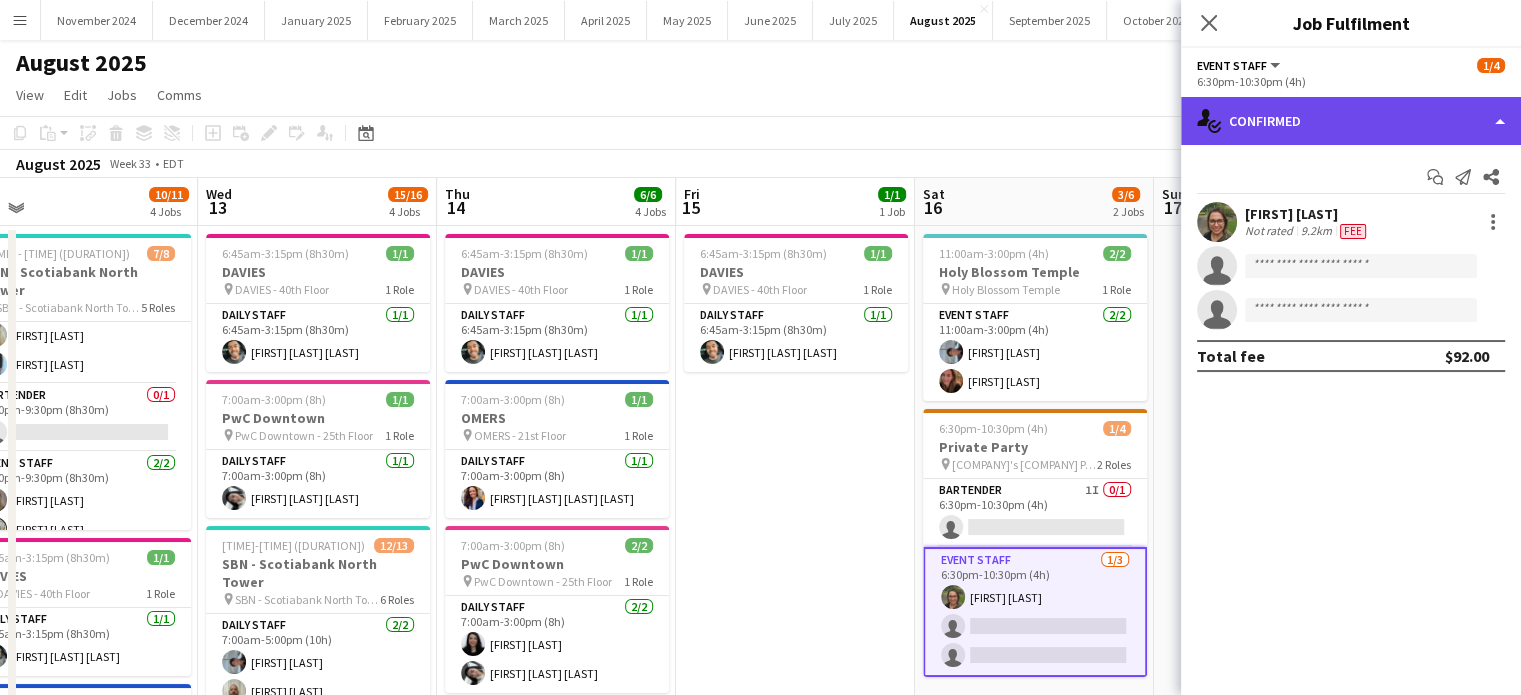 click on "single-neutral-actions-check-2
Confirmed" 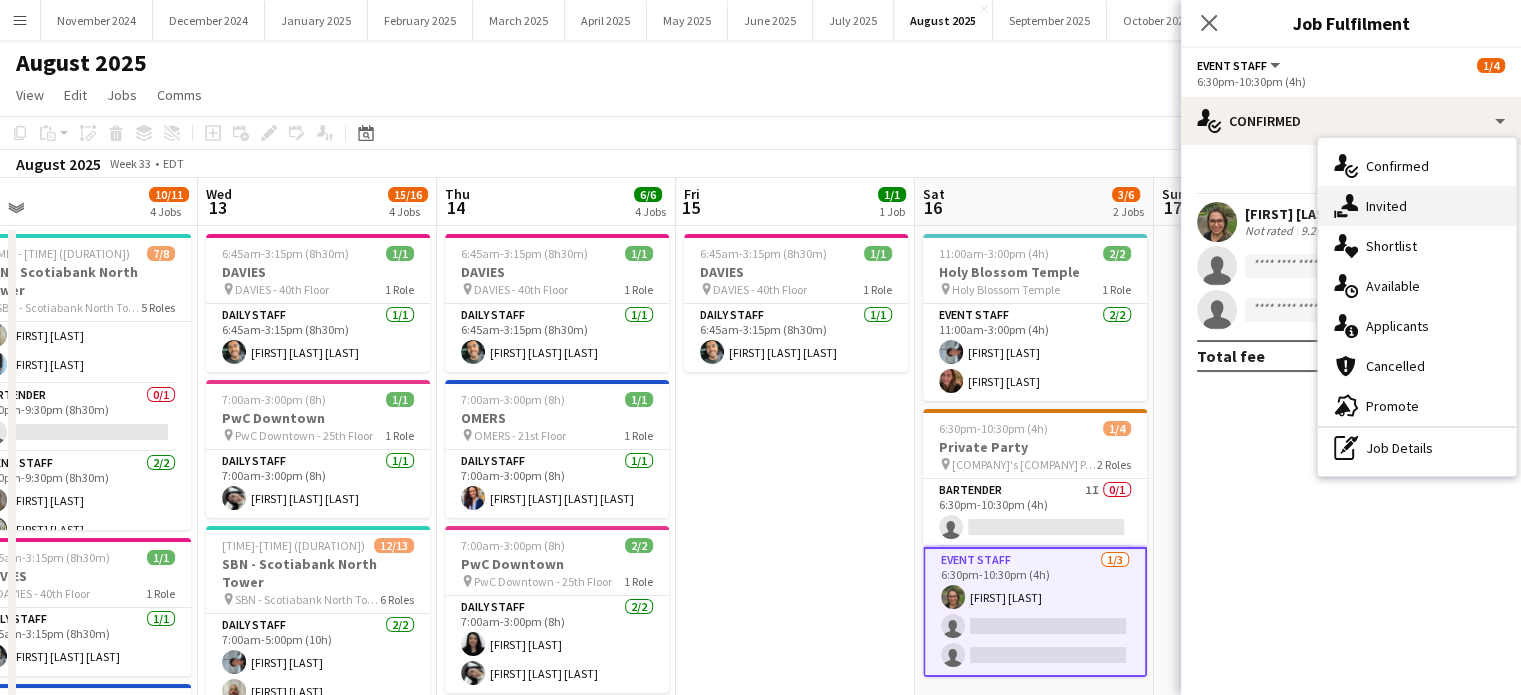 click on "single-neutral-actions-share-1
Invited" at bounding box center [1417, 206] 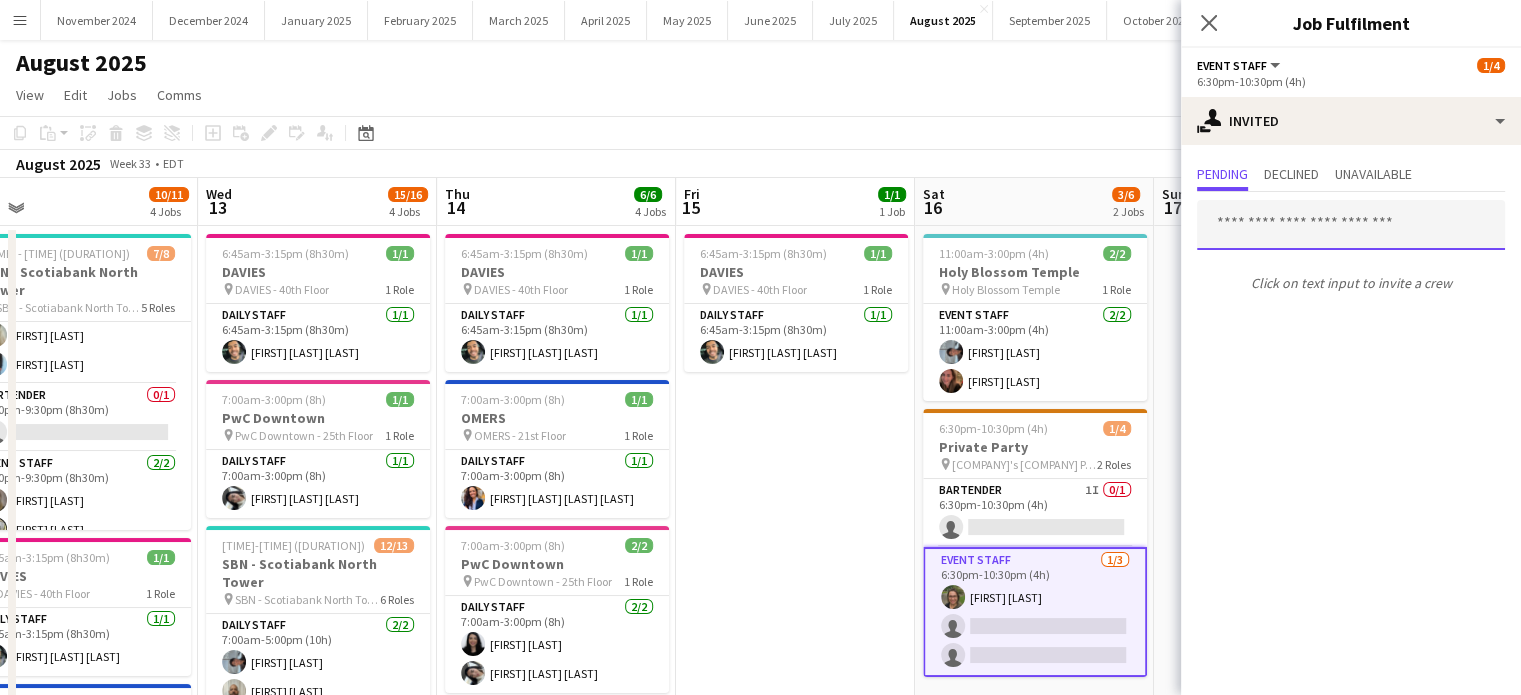 click at bounding box center [1351, 225] 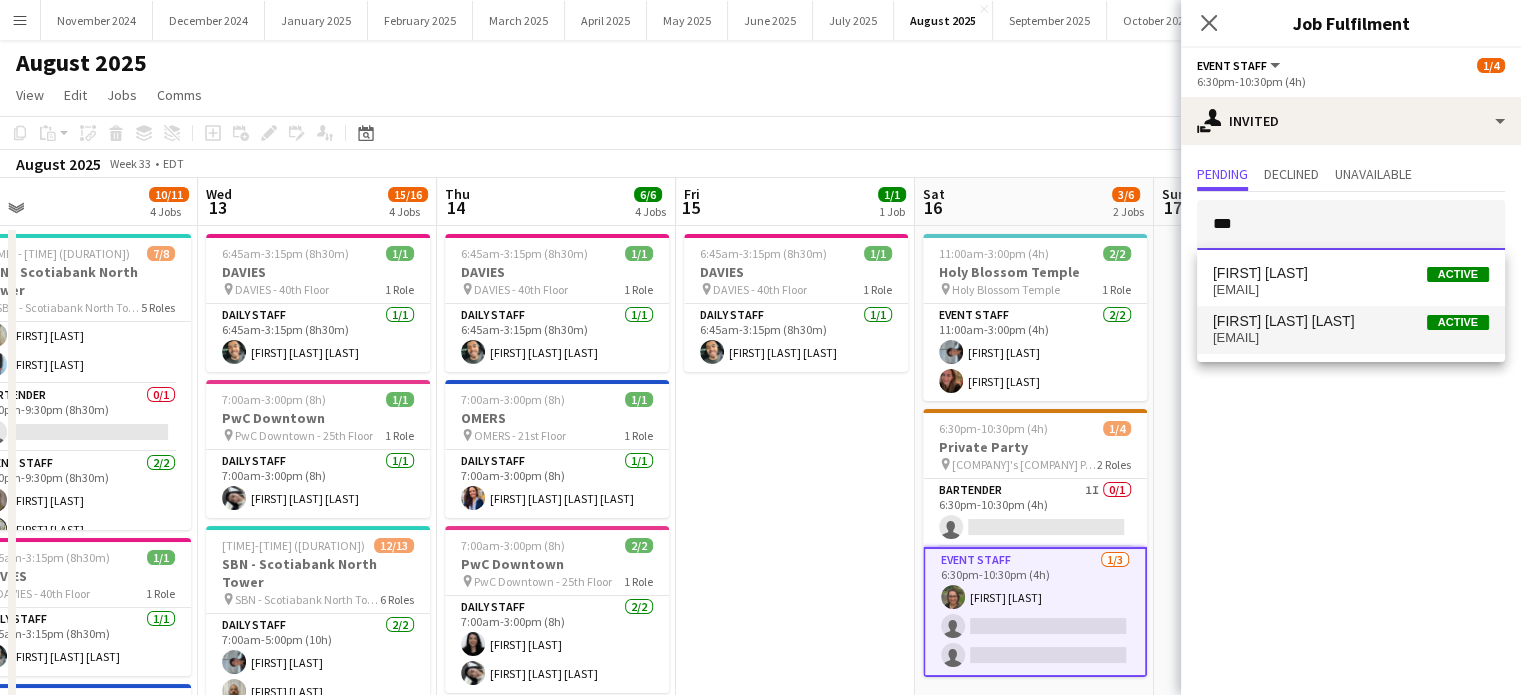 type on "***" 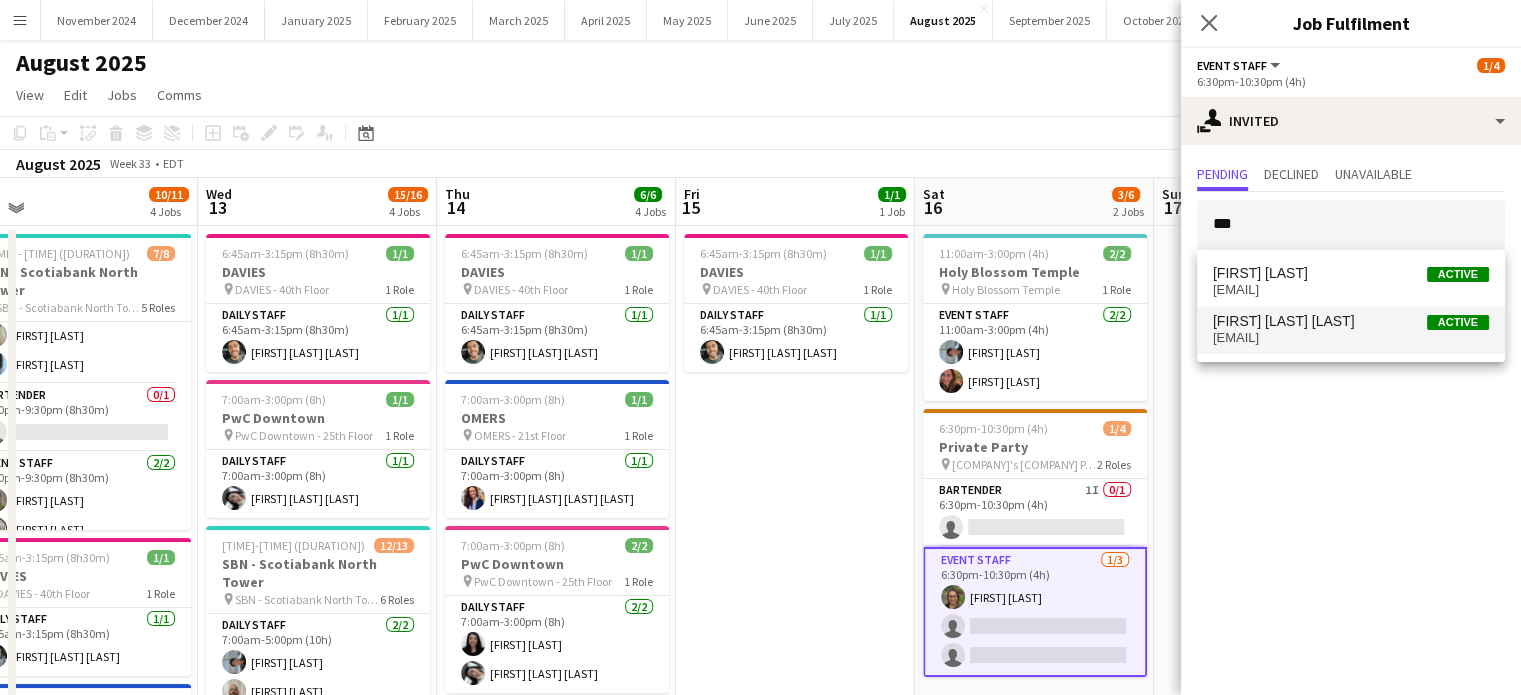 click on "[EMAIL]" at bounding box center (1351, 338) 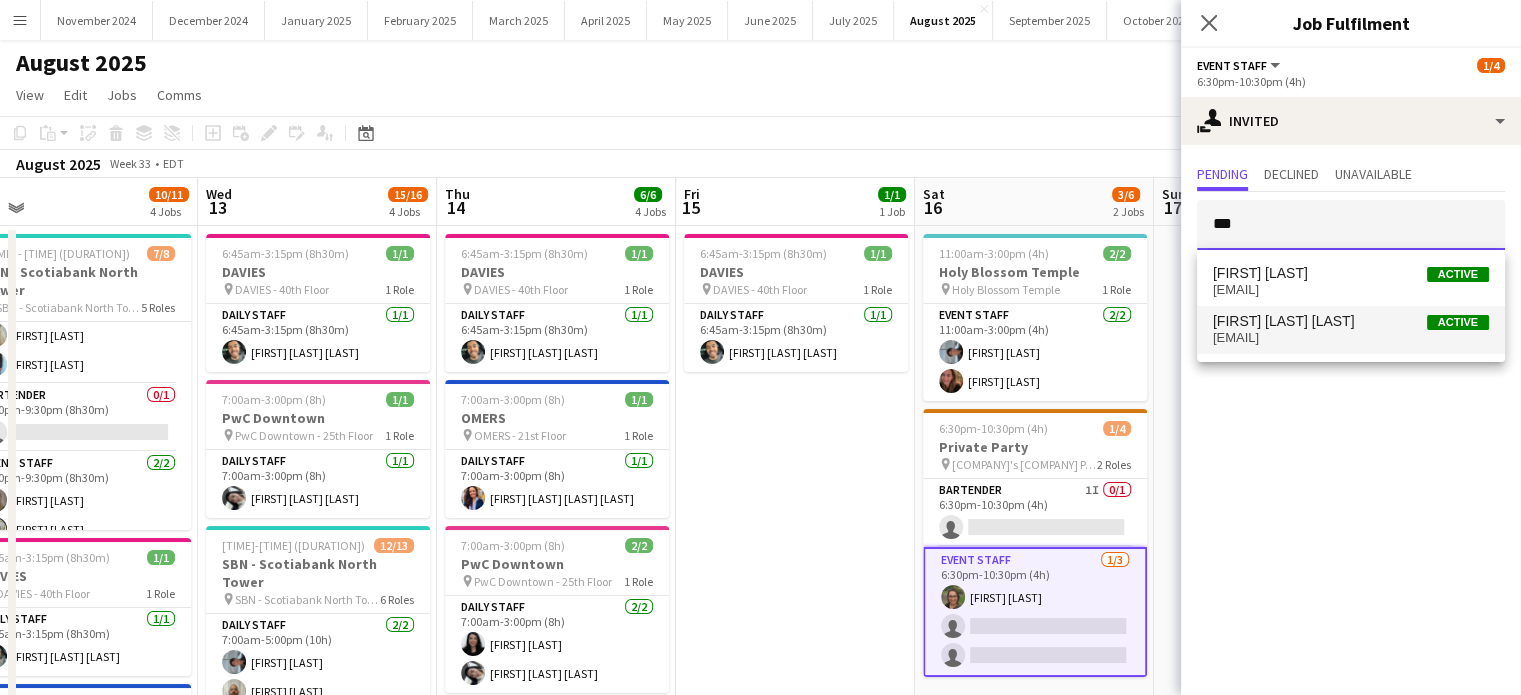 type 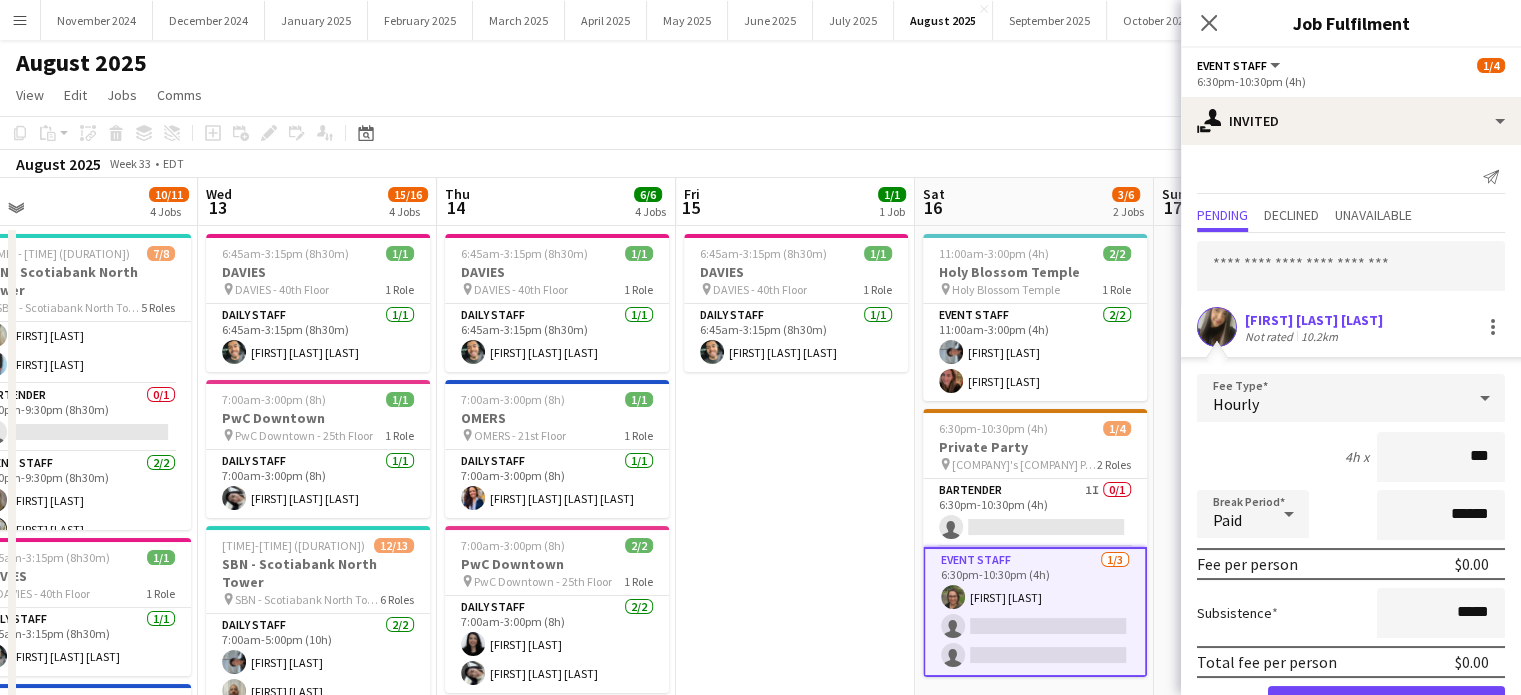 type on "**" 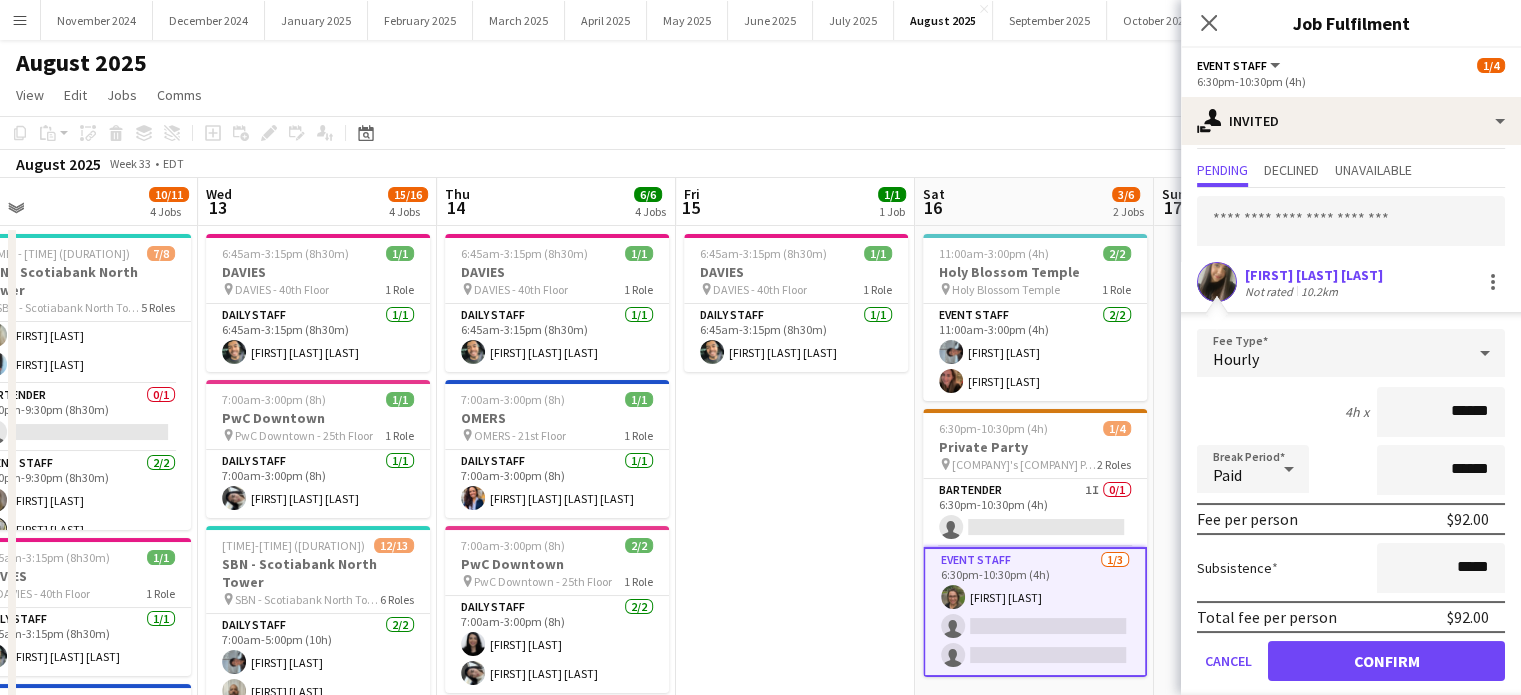 scroll, scrollTop: 64, scrollLeft: 0, axis: vertical 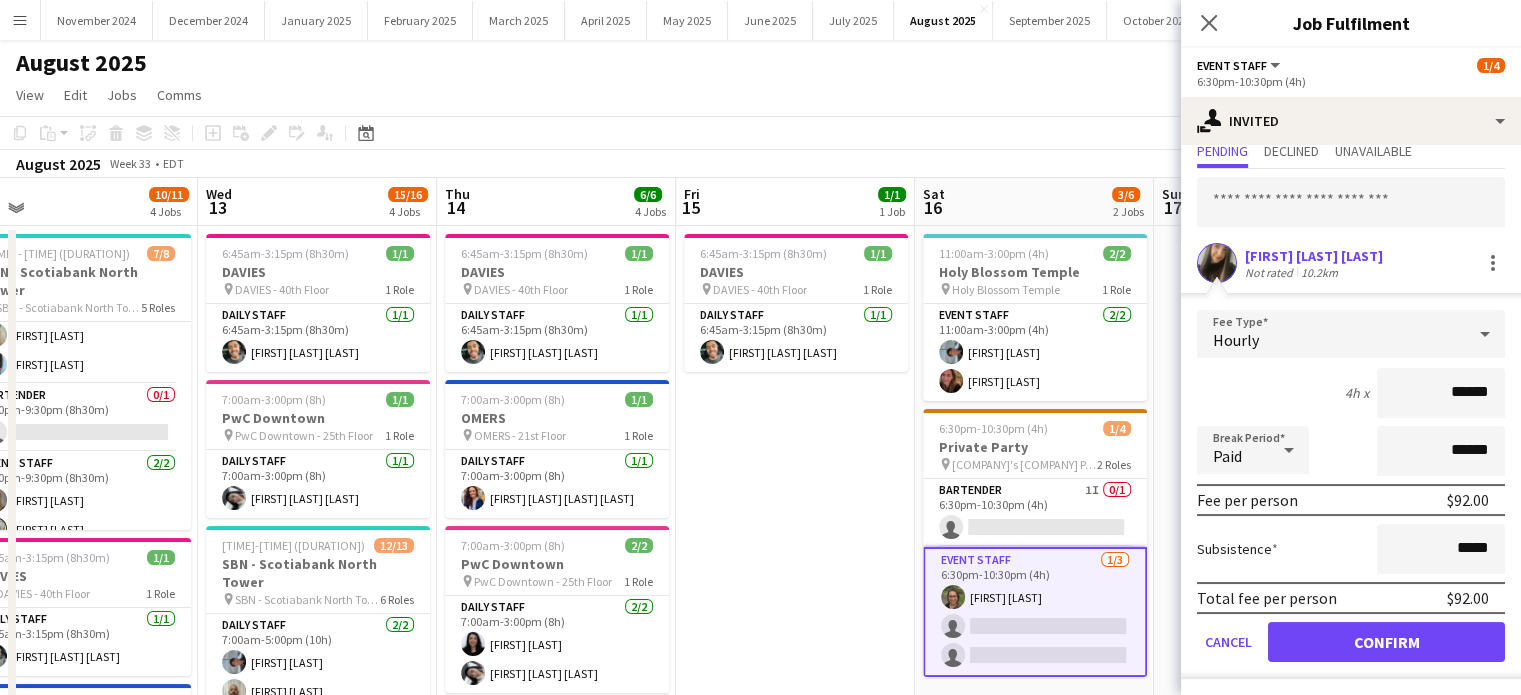 type on "******" 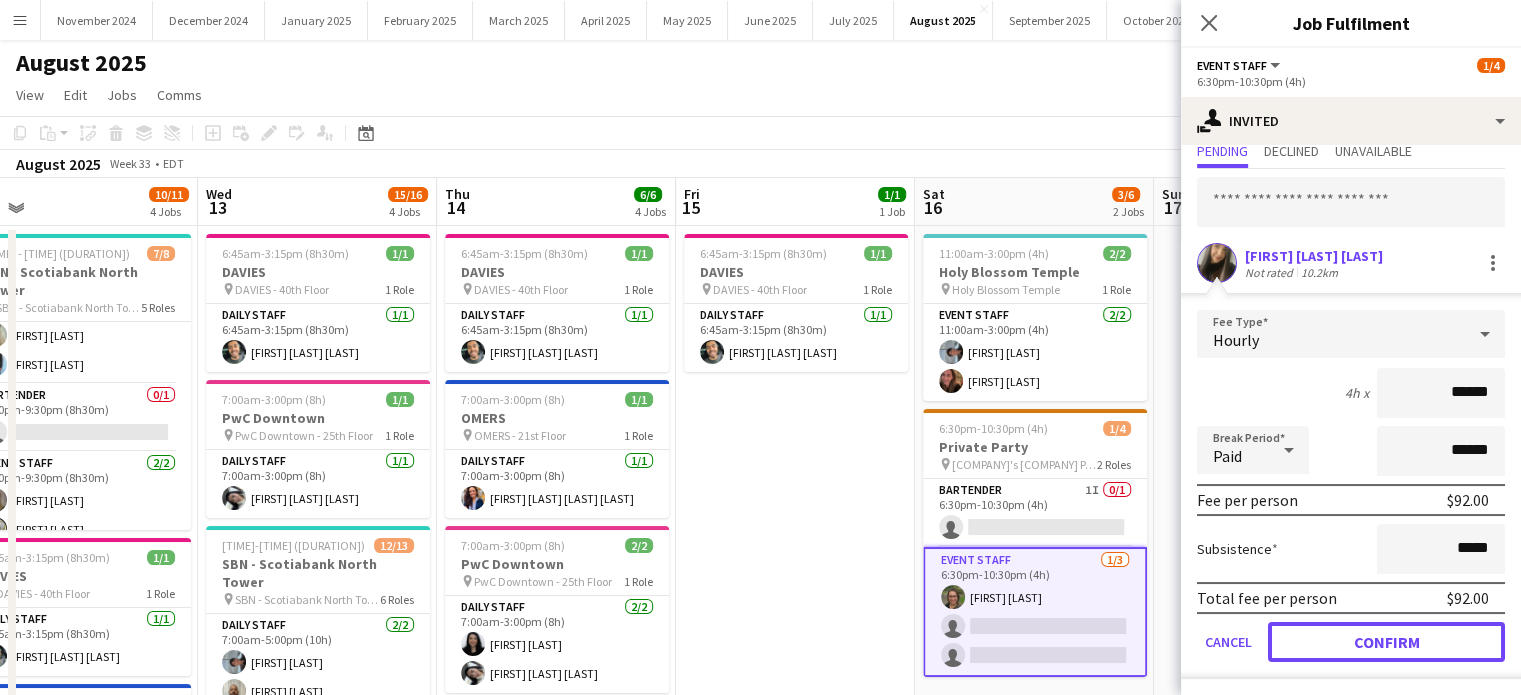 click on "Confirm" 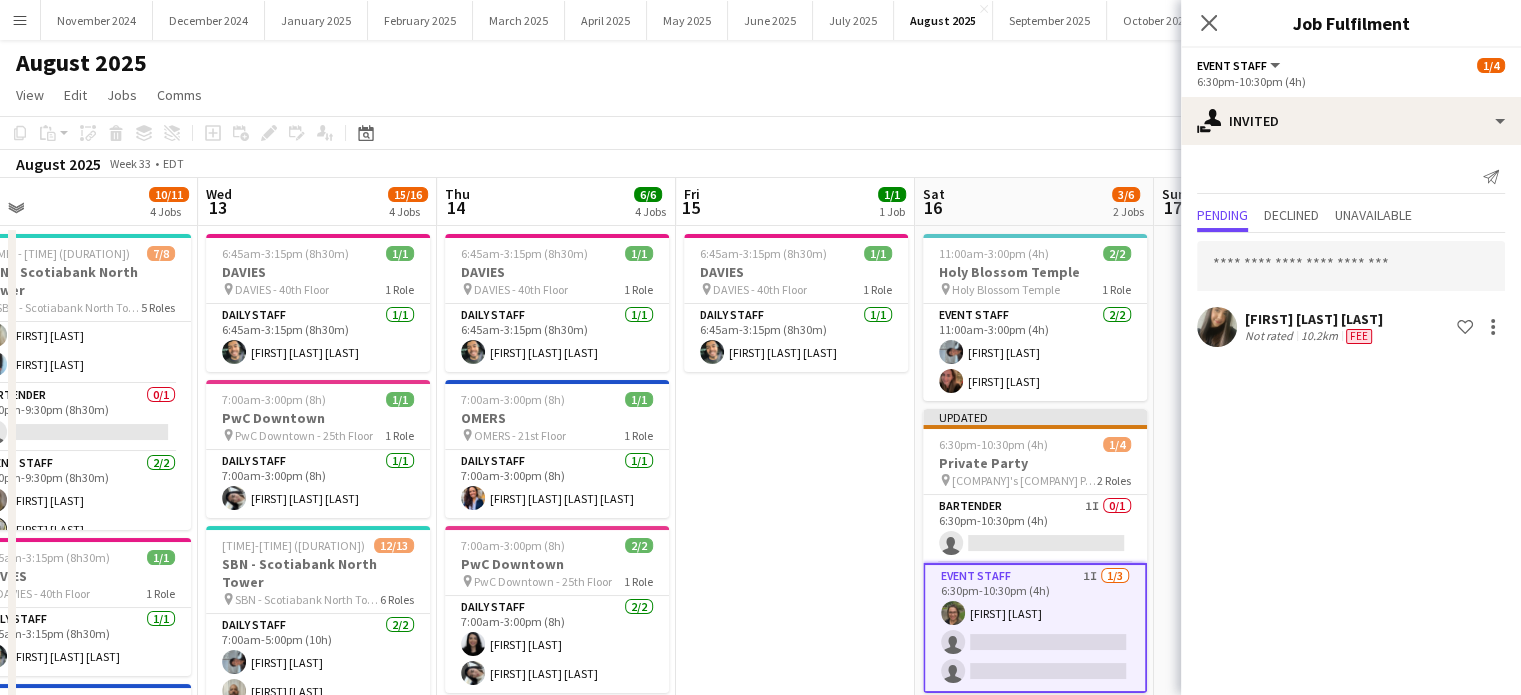 scroll, scrollTop: 0, scrollLeft: 0, axis: both 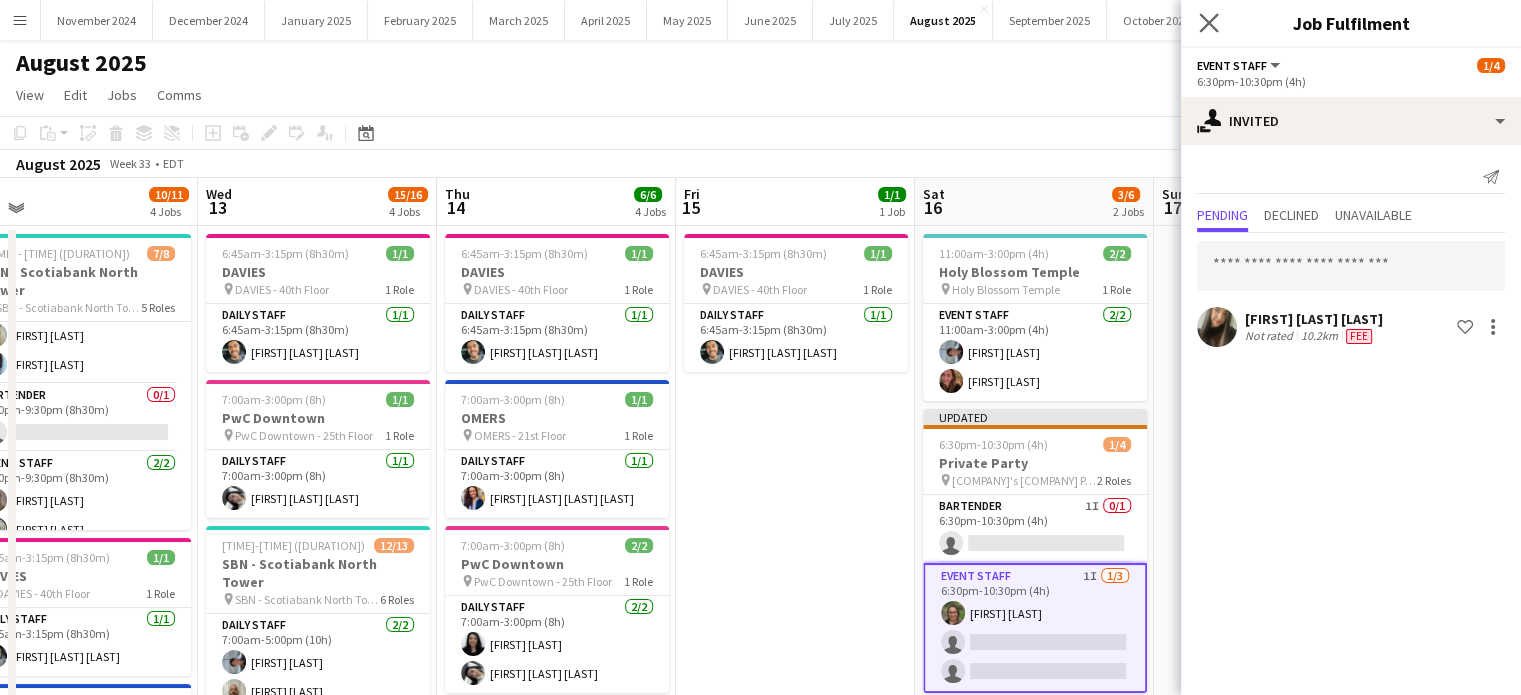 click on "Close pop-in" 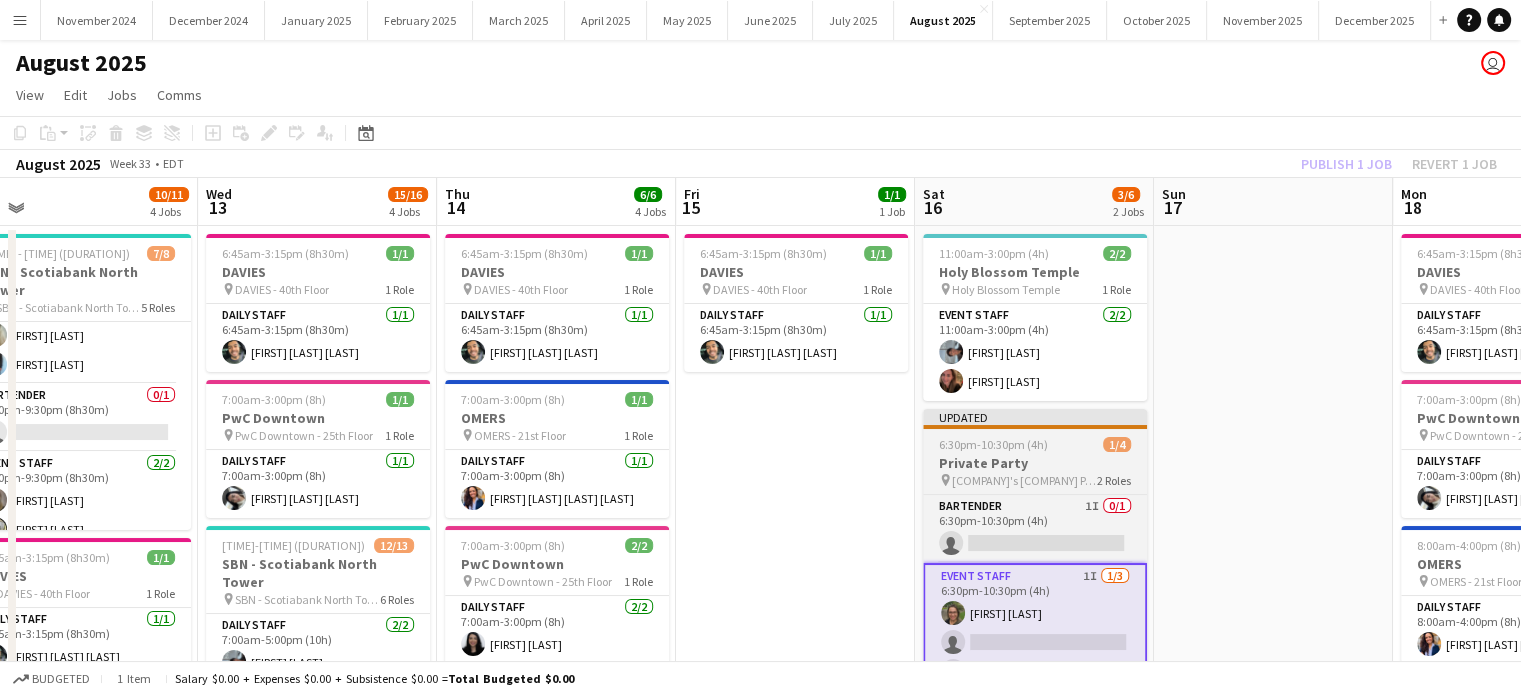 click on "Updated   [TIME]-[TIME] ([DURATION])    [NUM]/[NUM]   [COMPANY]
pin
[COMPANY]'s [COMPANY] Party   [NUM] Roles   Bartender   [NUM]I   [NUM]/[NUM]   [NUM]:[NUM]pm-[NUM]:[NUM]pm ([NUM]h)
single-neutral-actions
Event Staff   [NUM]I   [NUM]/[NUM]   [NUM]:[NUM]pm-[NUM]:[NUM]pm ([NUM]h)
[FIRST] [LAST]
single-neutral-actions
single-neutral-actions" at bounding box center [1035, 551] 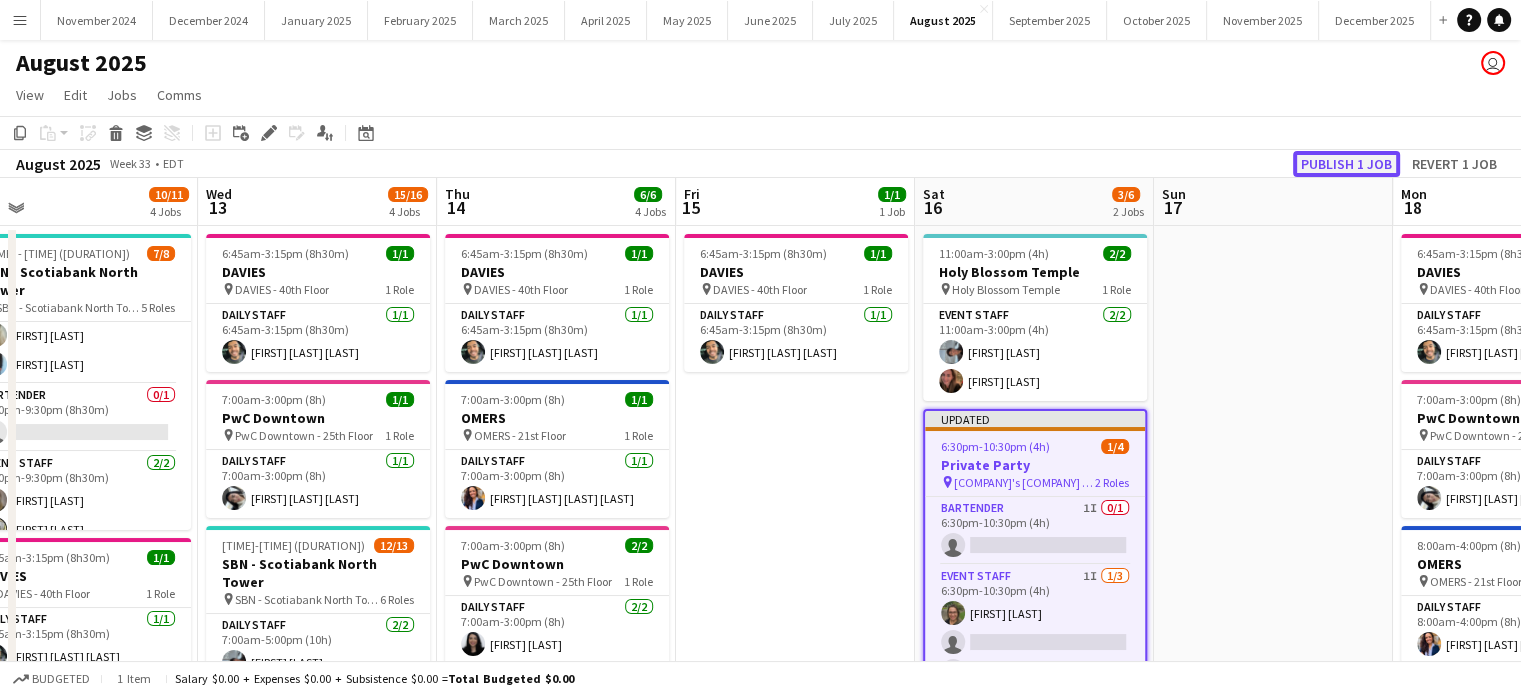click on "Publish 1 job" 